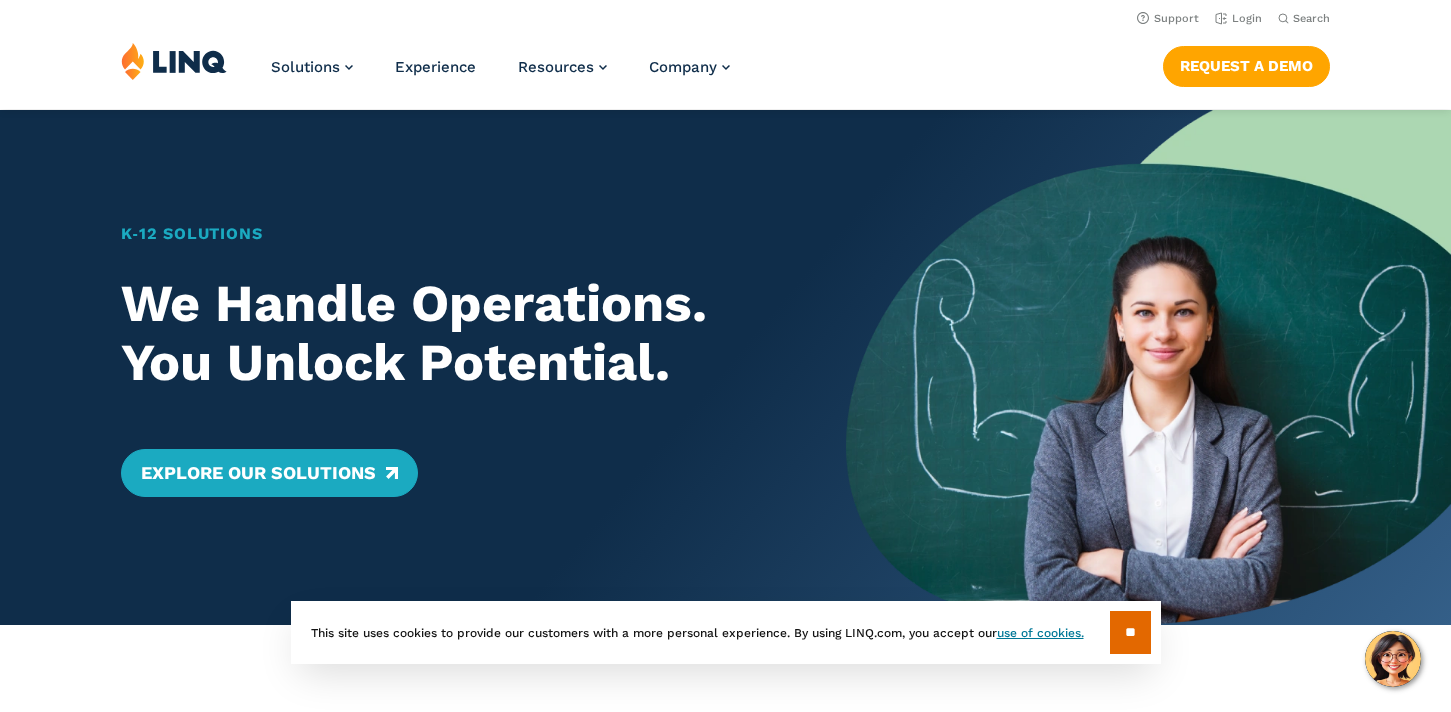 scroll, scrollTop: 0, scrollLeft: 0, axis: both 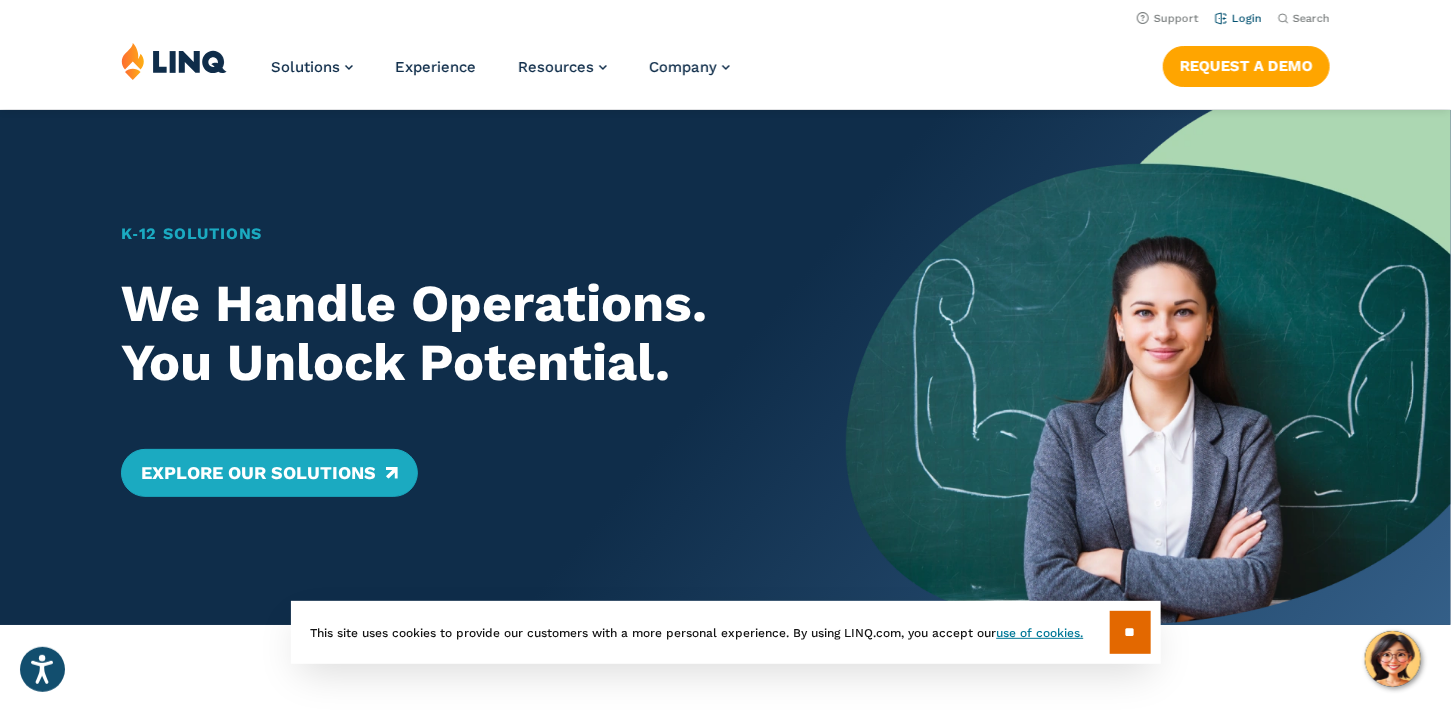 click on "Login" at bounding box center [1238, 18] 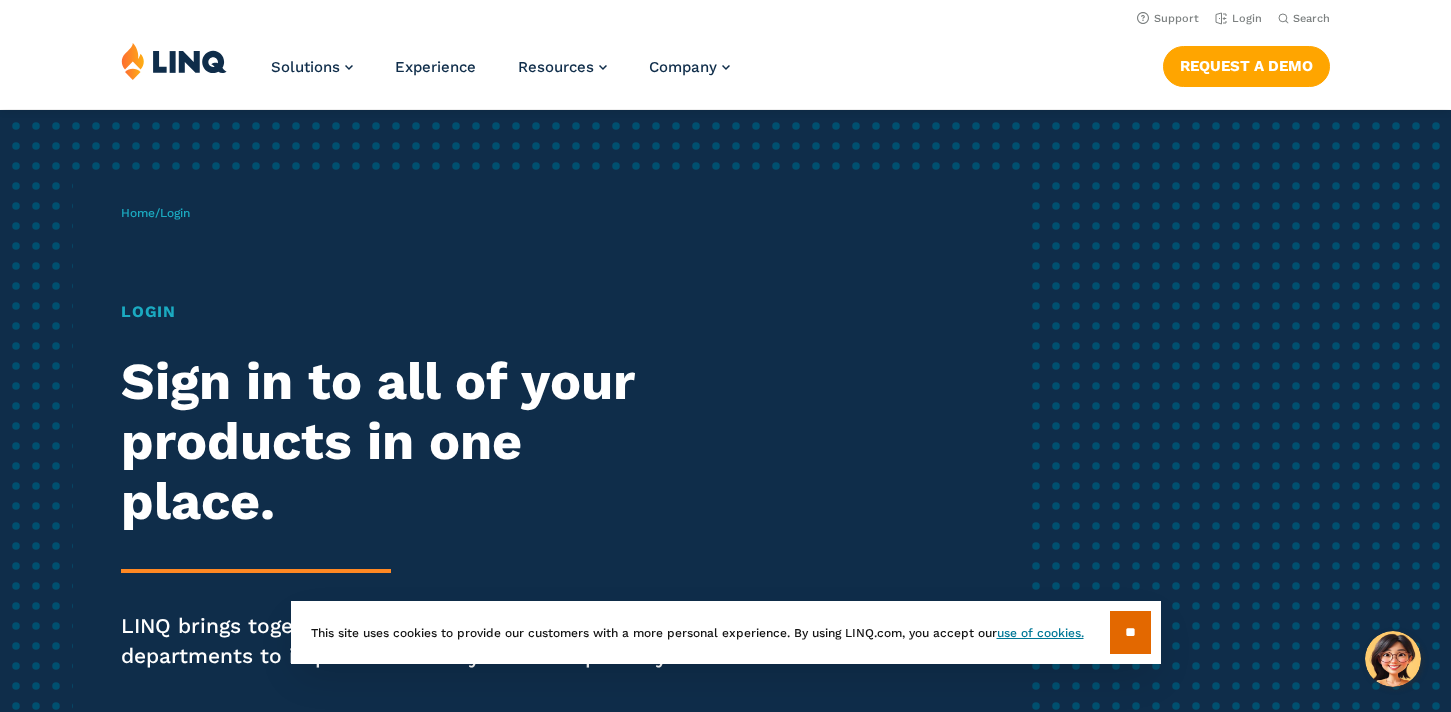 scroll, scrollTop: 0, scrollLeft: 0, axis: both 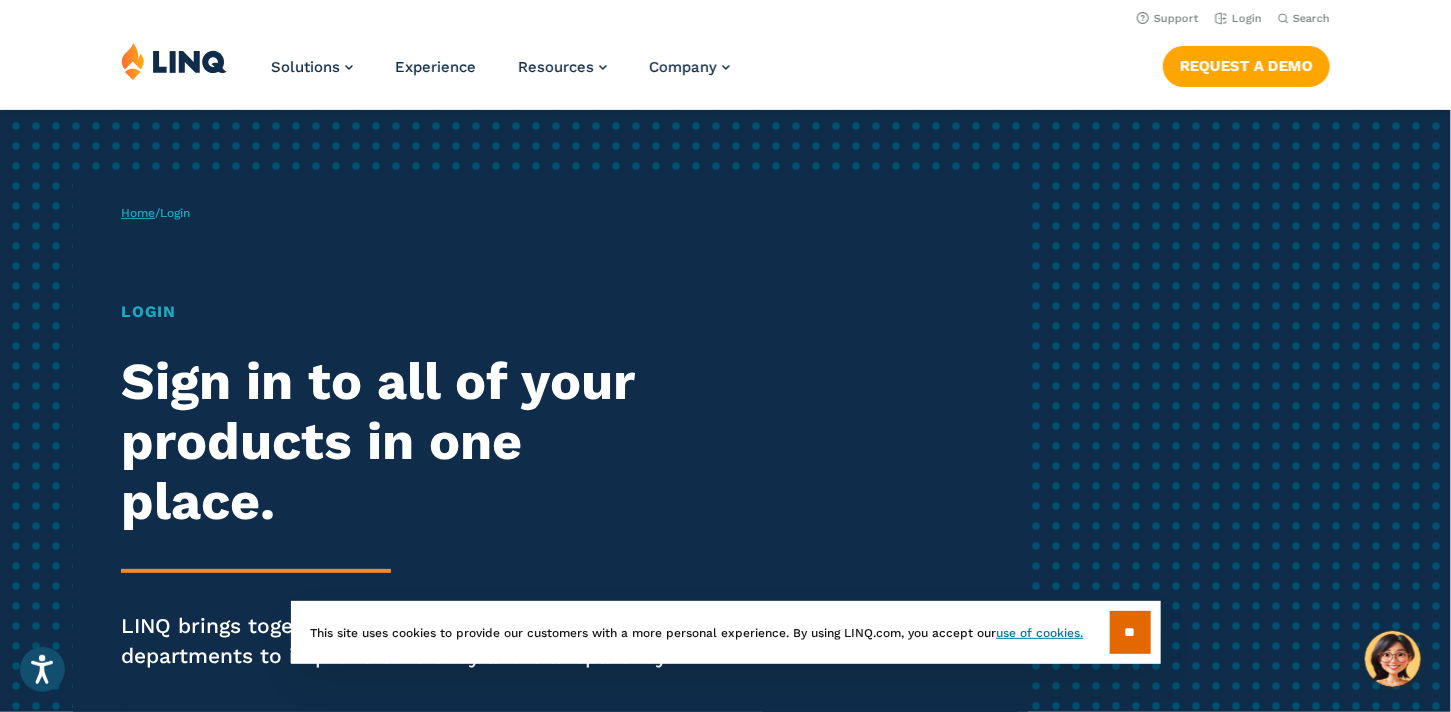 click on "Home" at bounding box center (138, 213) 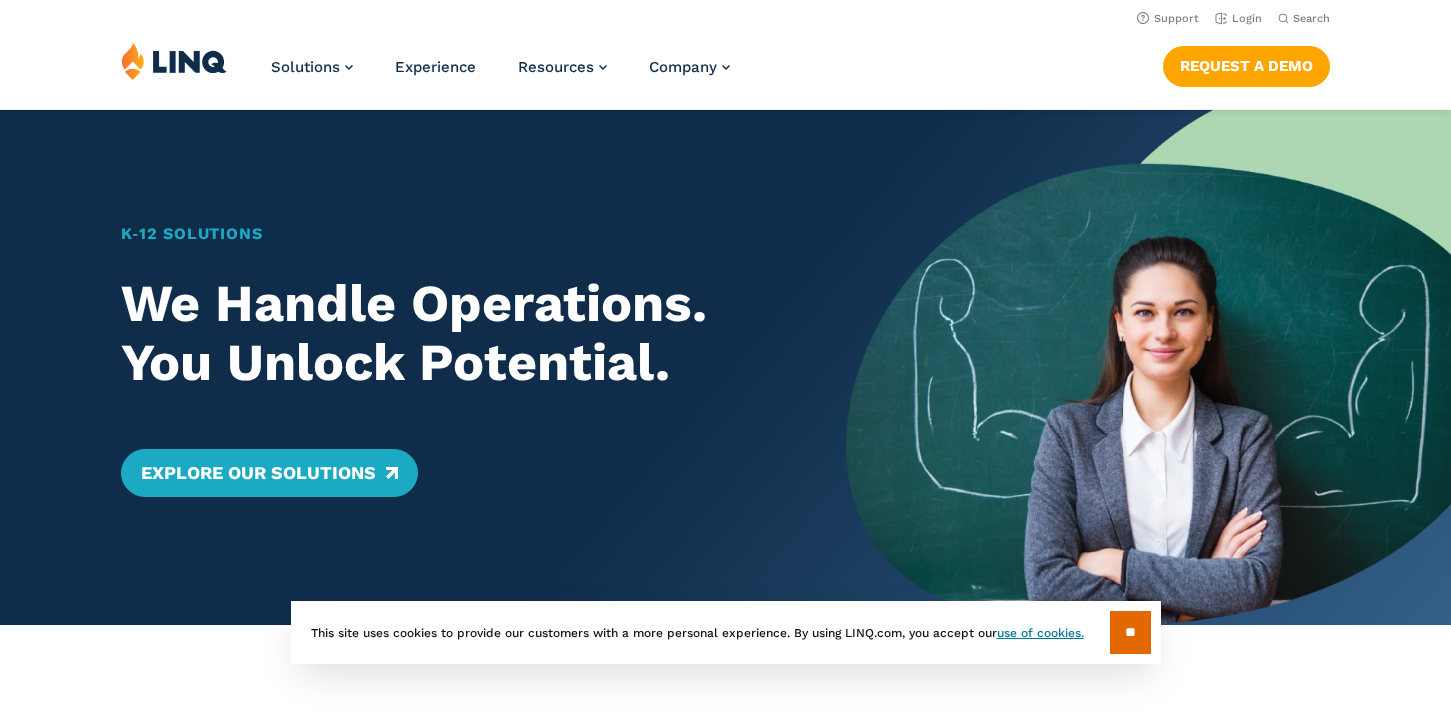 scroll, scrollTop: 0, scrollLeft: 0, axis: both 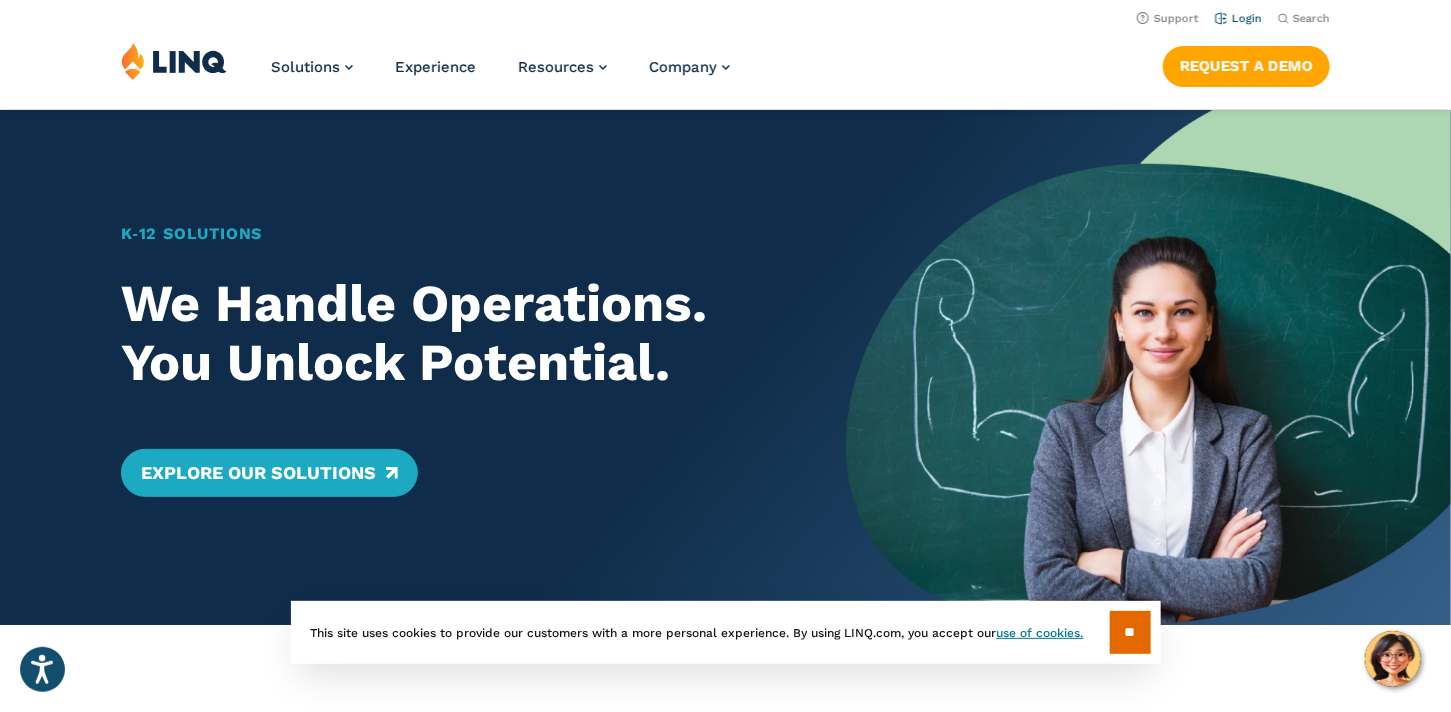 click on "Login" at bounding box center [1238, 18] 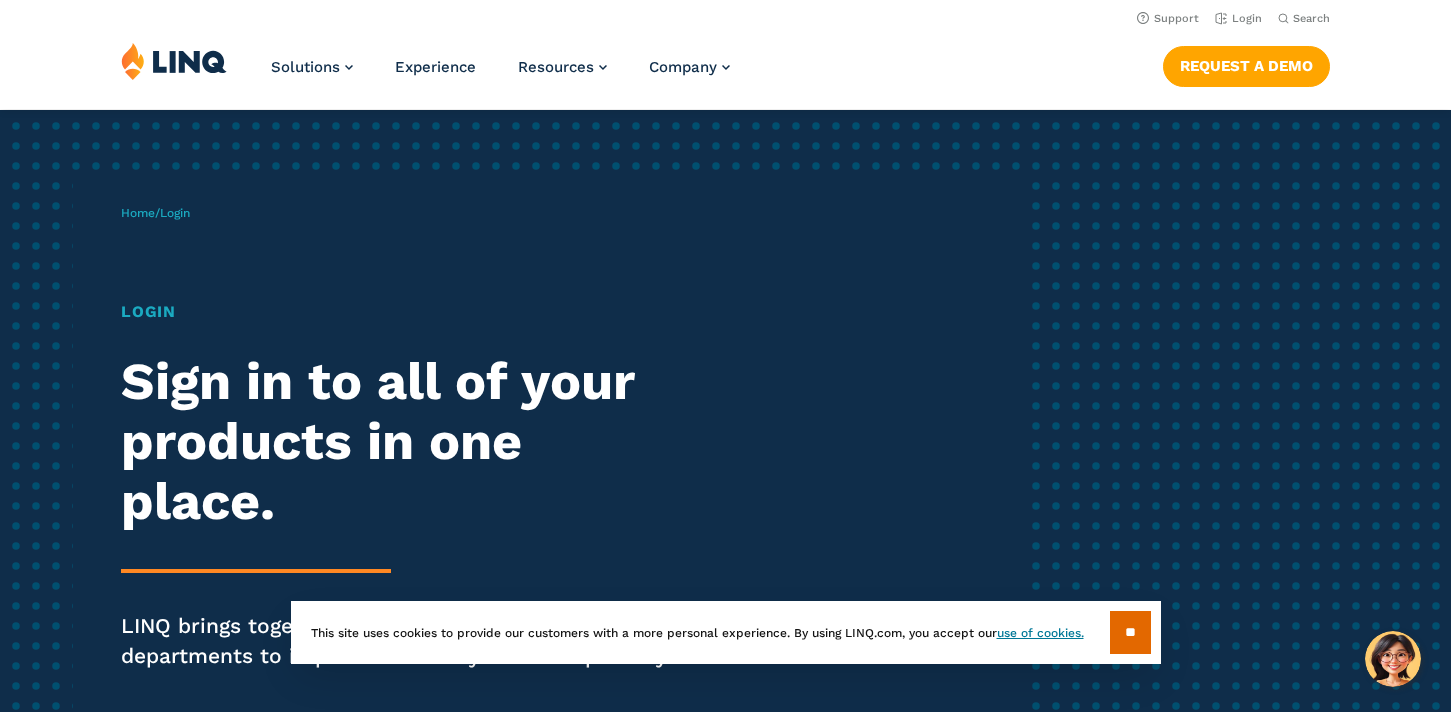 scroll, scrollTop: 0, scrollLeft: 0, axis: both 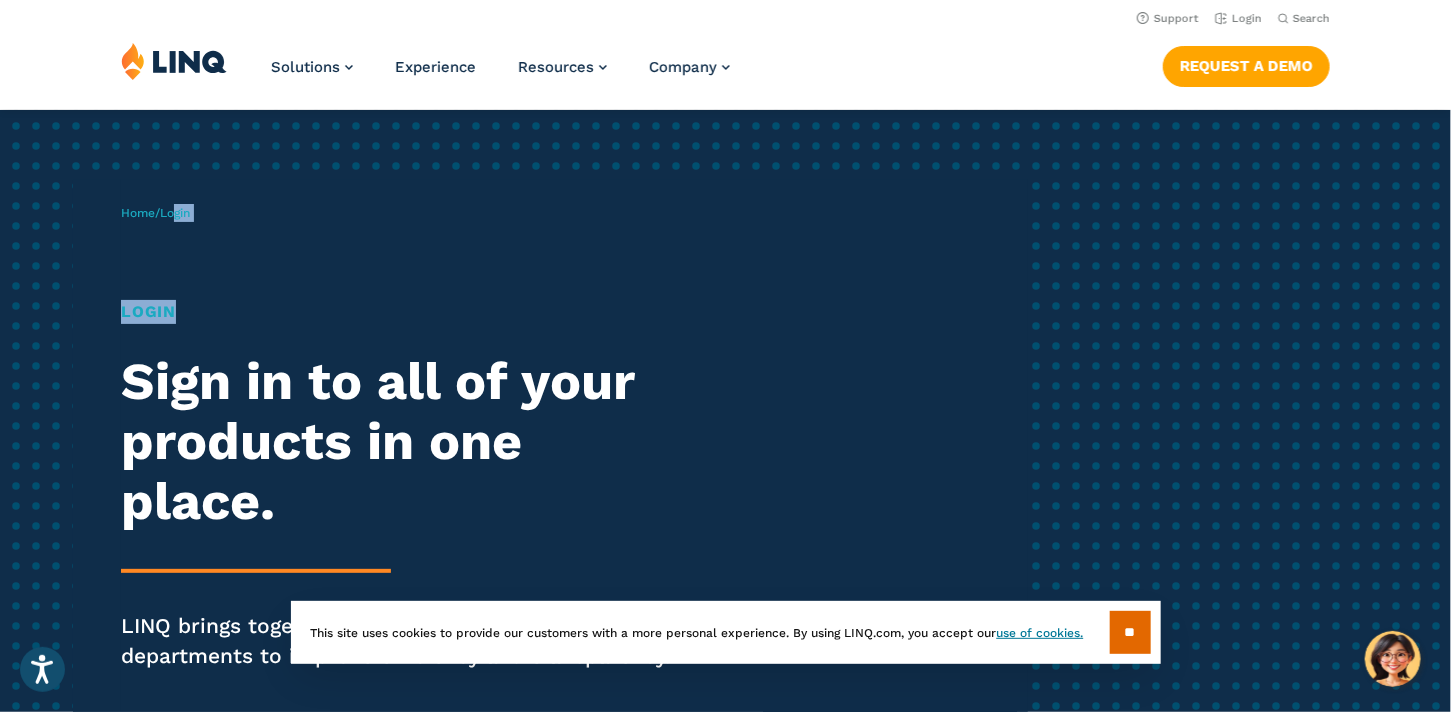 drag, startPoint x: 184, startPoint y: 212, endPoint x: 196, endPoint y: 200, distance: 16.970562 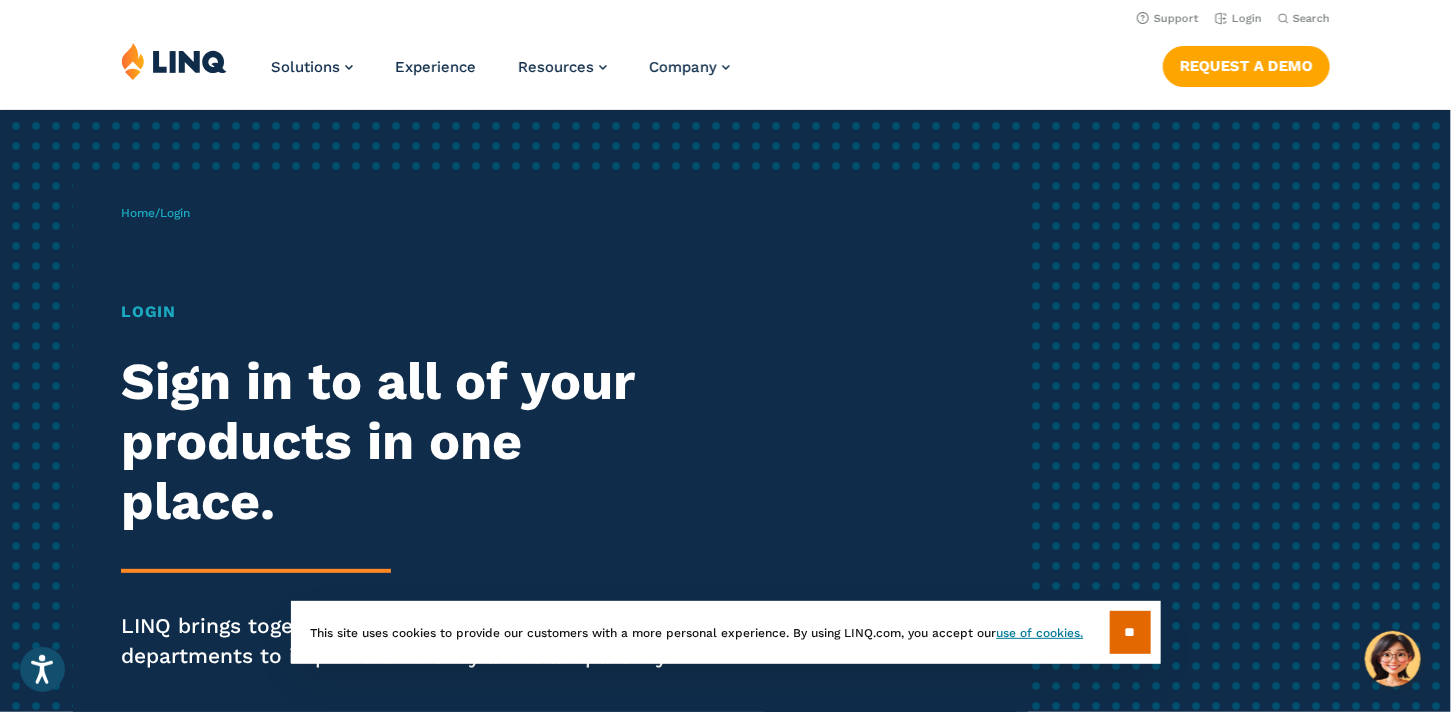 click on "Login" at bounding box center [400, 312] 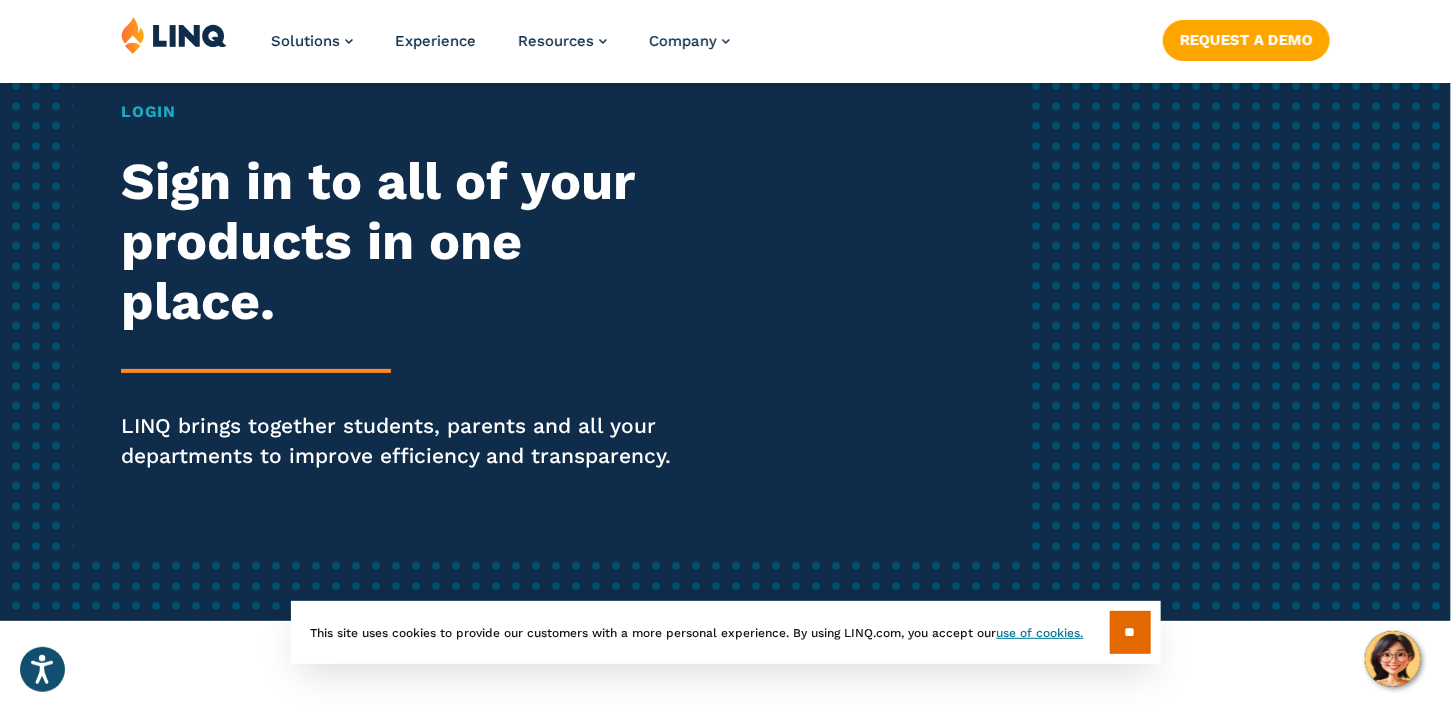 scroll, scrollTop: 0, scrollLeft: 0, axis: both 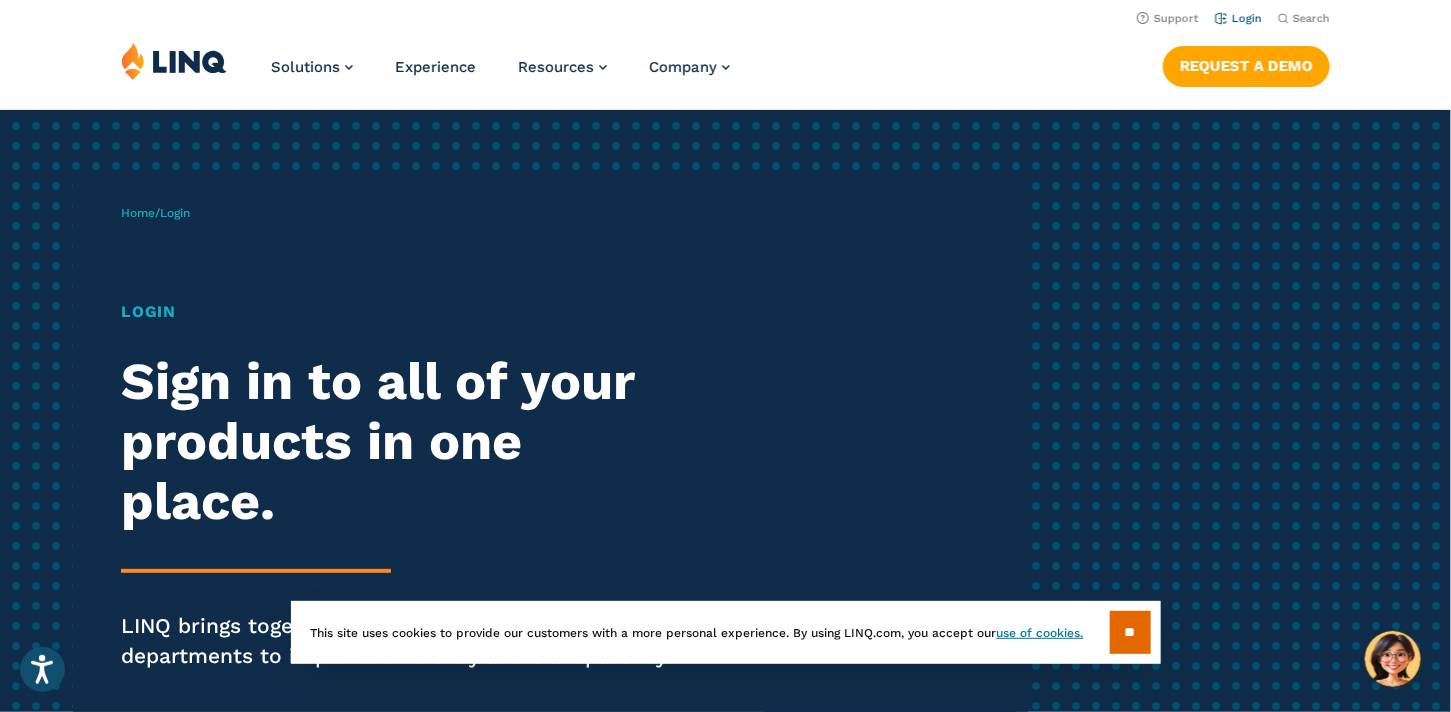 click on "Login" at bounding box center [1238, 18] 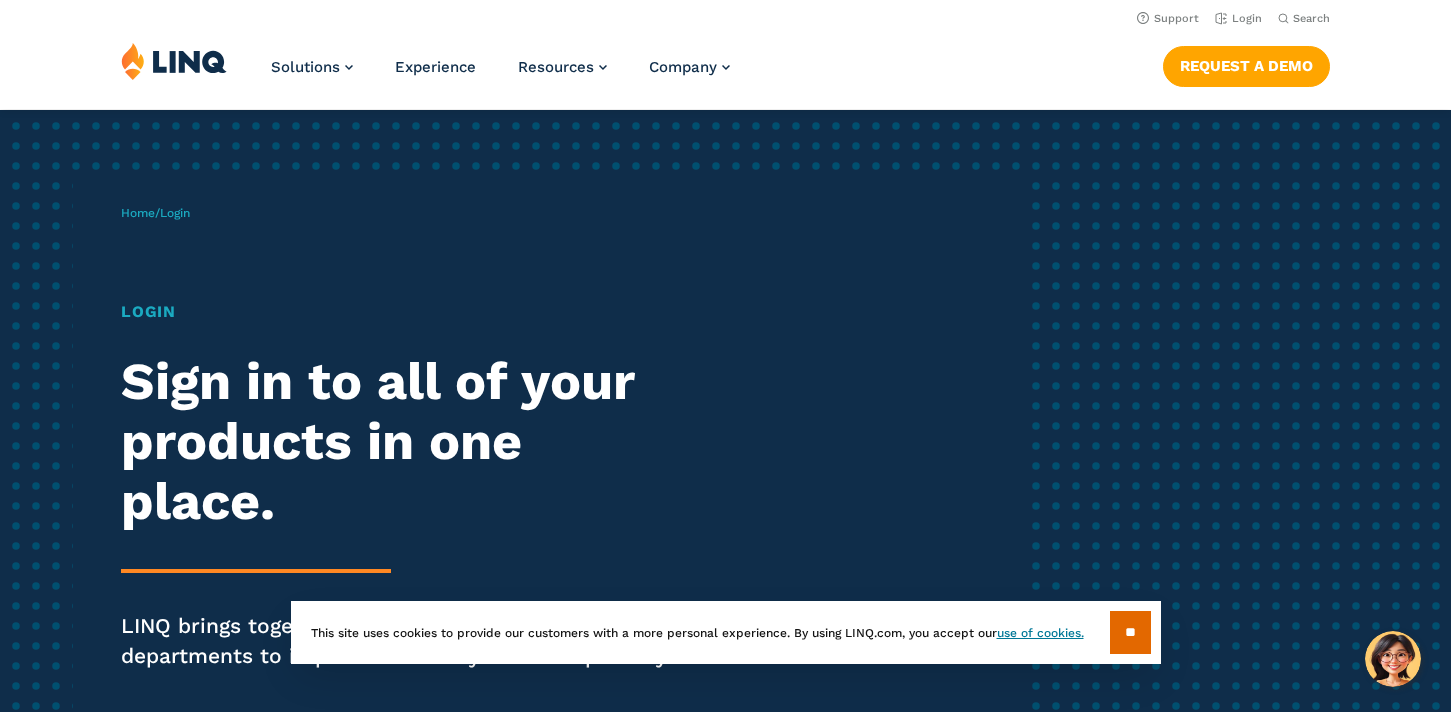scroll, scrollTop: 0, scrollLeft: 0, axis: both 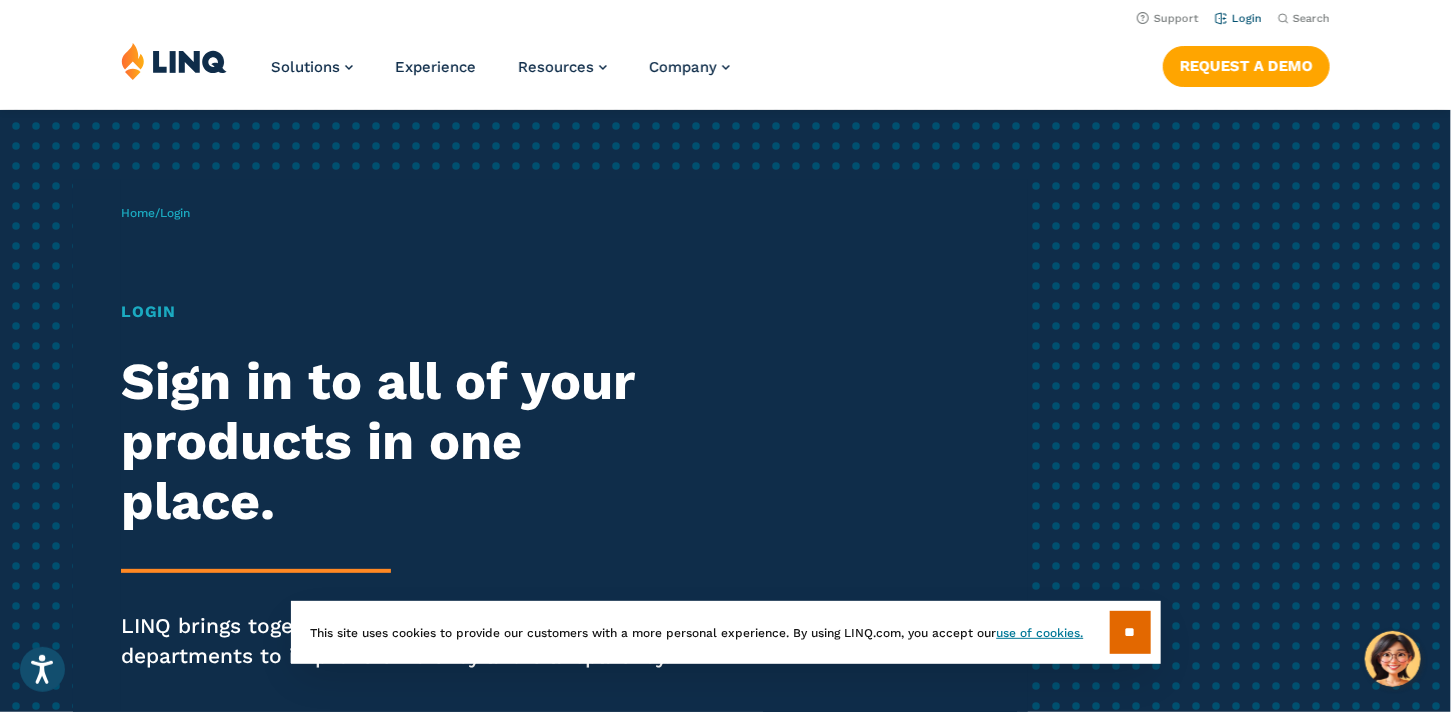 click on "Login" at bounding box center [1238, 18] 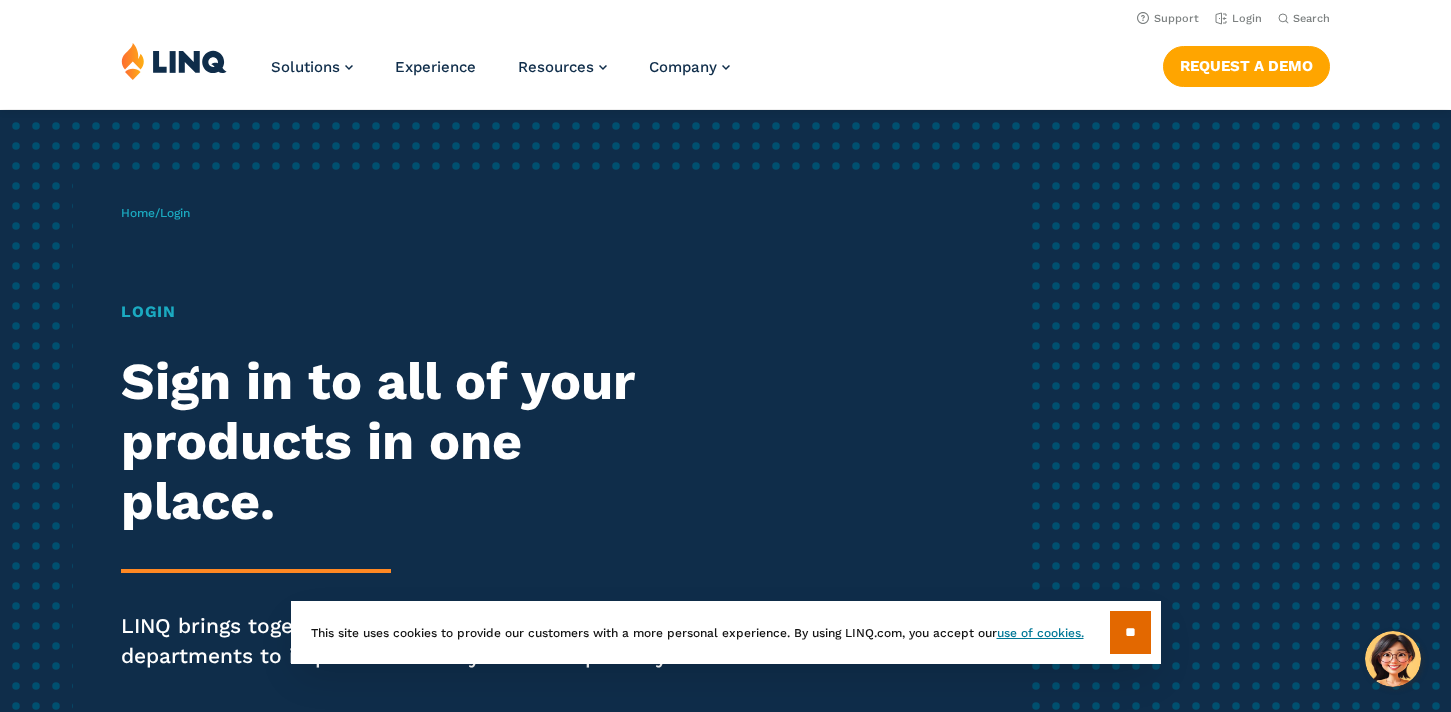 scroll, scrollTop: 0, scrollLeft: 0, axis: both 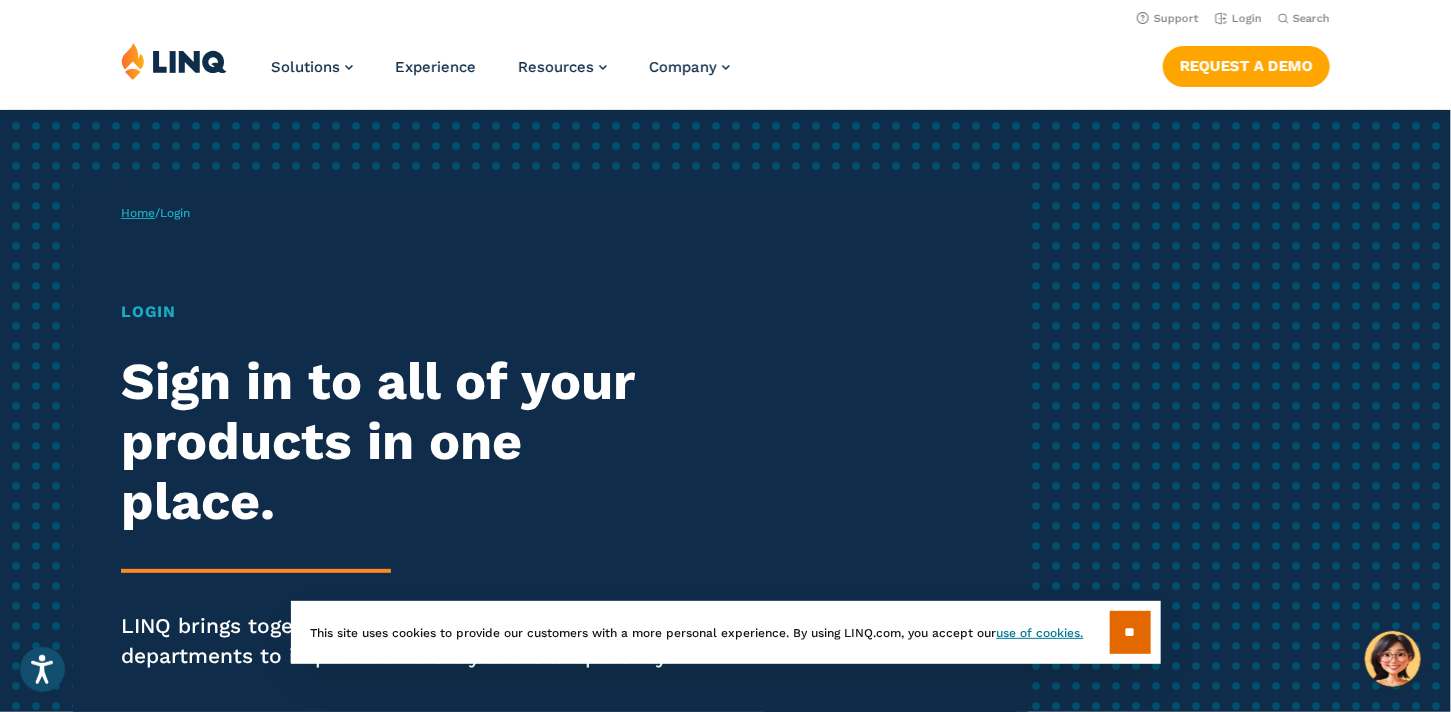 click on "Home" at bounding box center (138, 213) 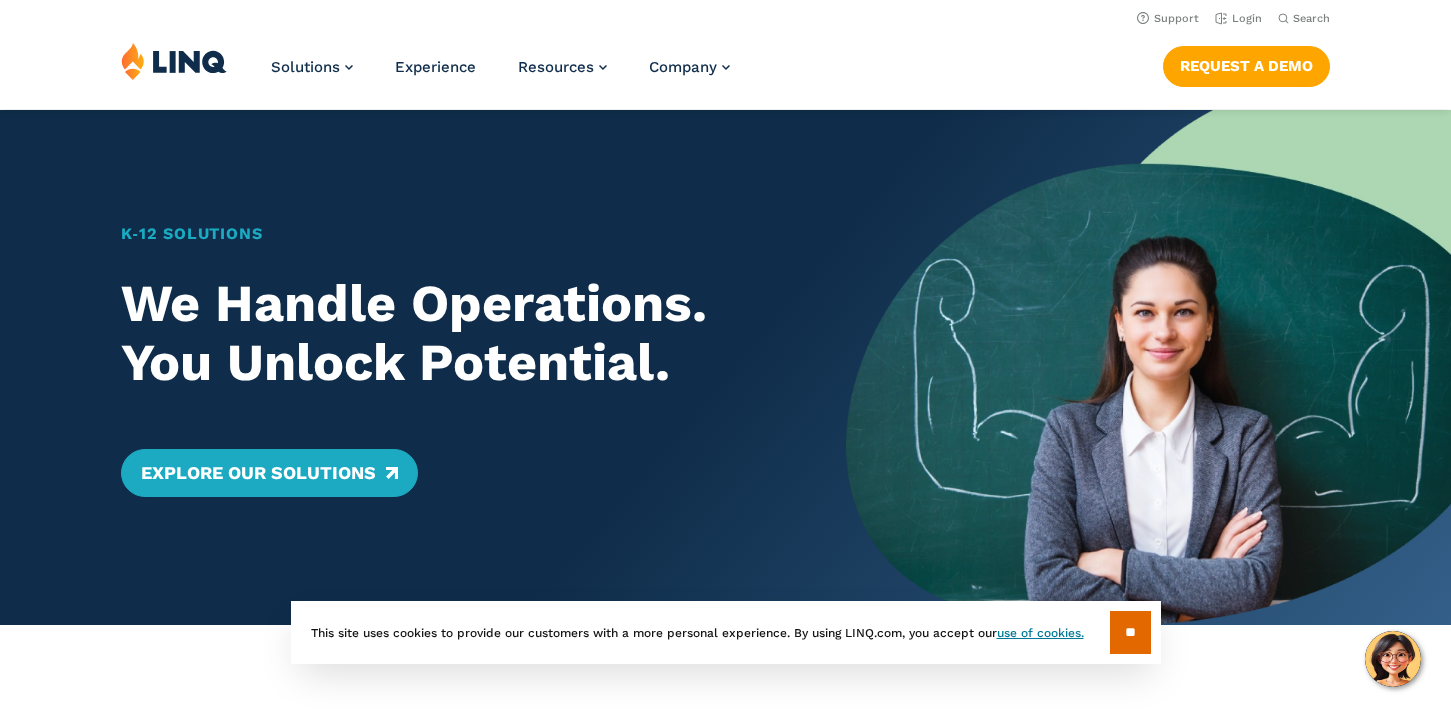 scroll, scrollTop: 0, scrollLeft: 0, axis: both 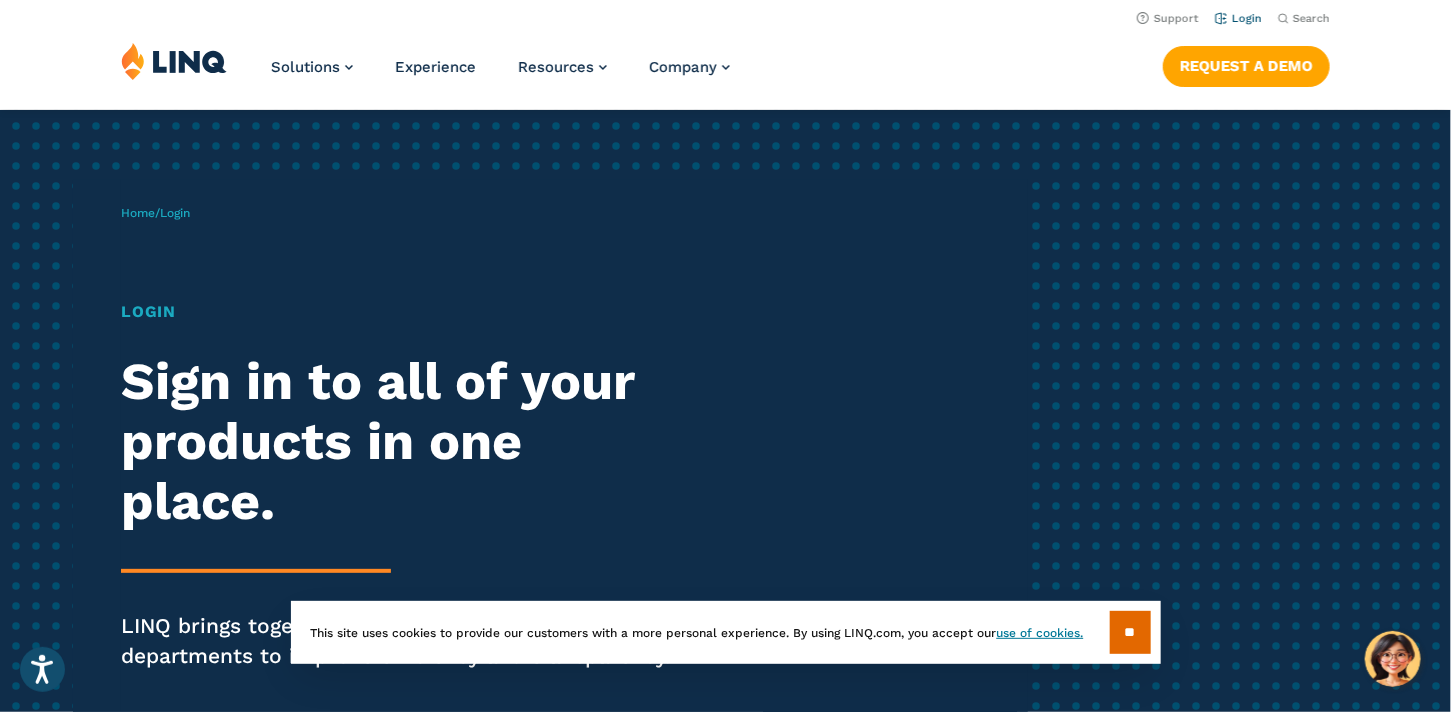 click on "Login" at bounding box center (1238, 18) 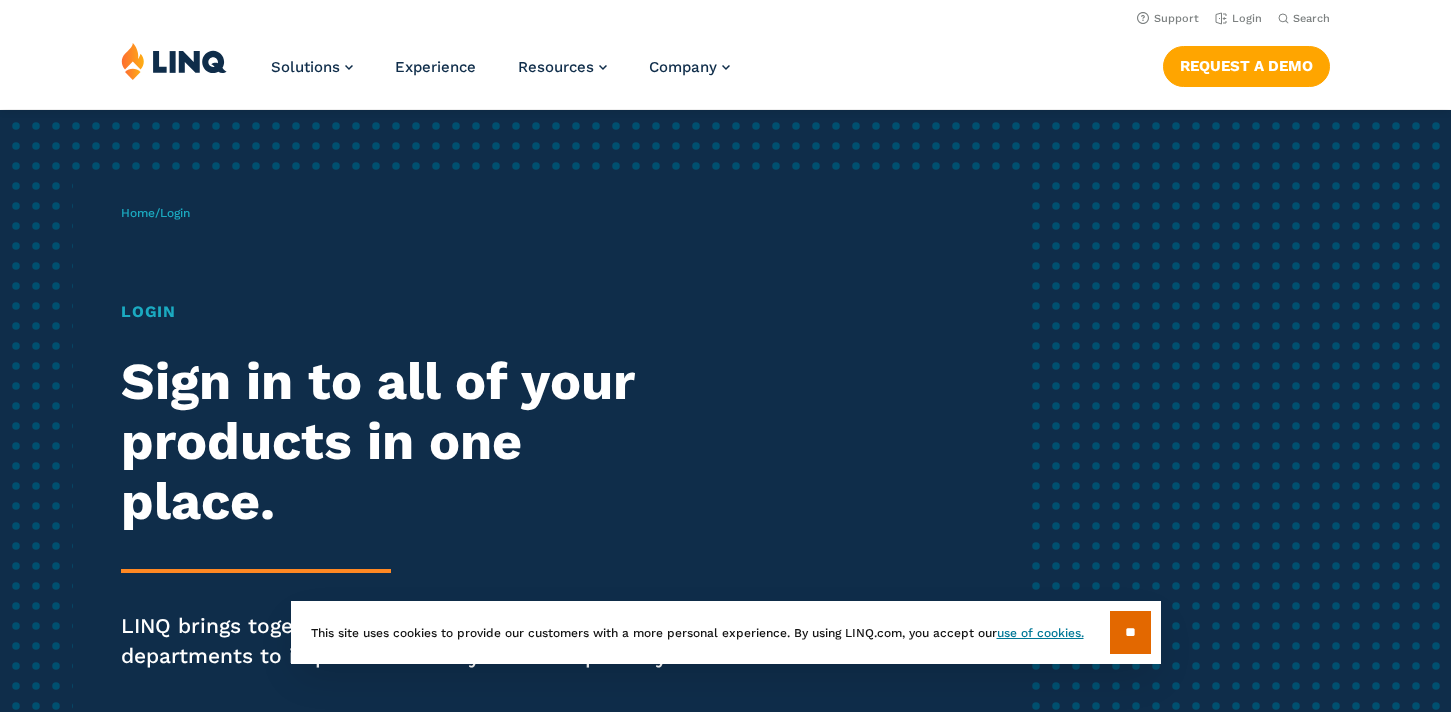 scroll, scrollTop: 0, scrollLeft: 0, axis: both 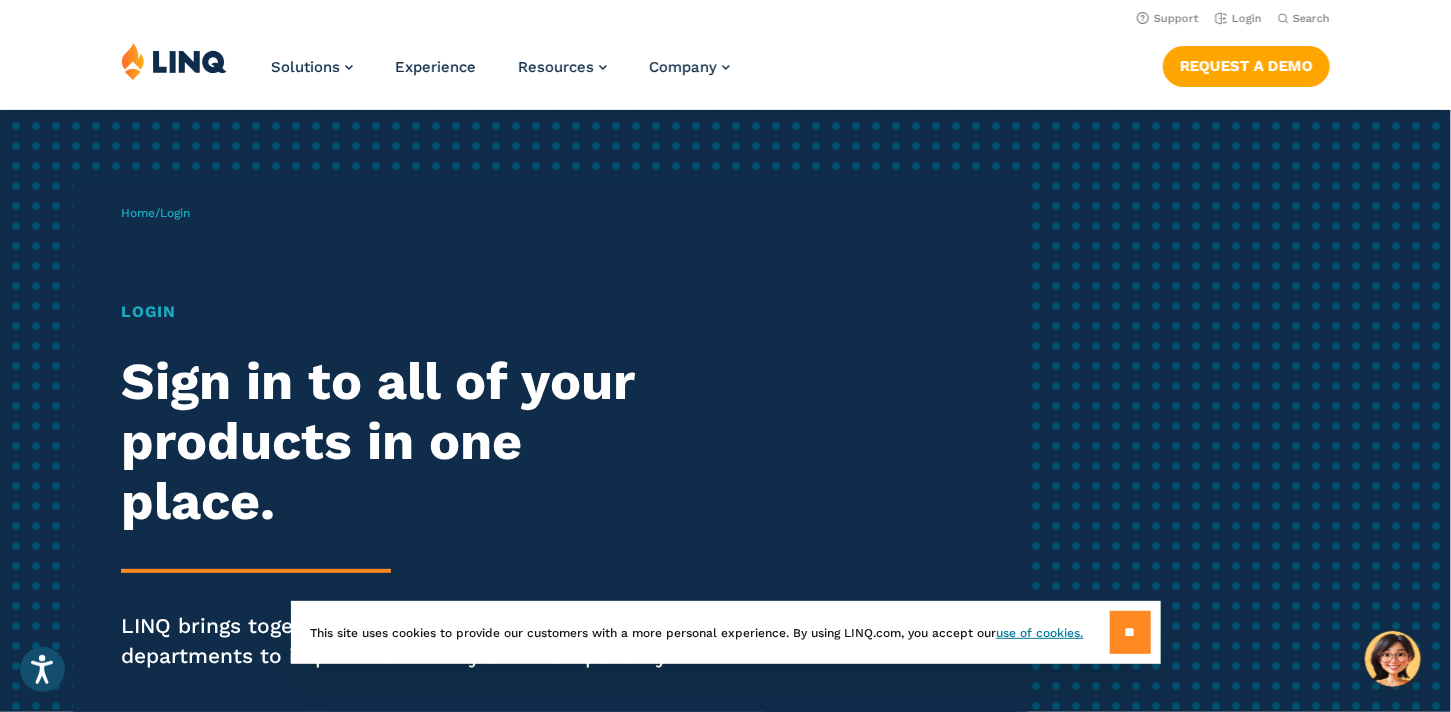 click on "**" at bounding box center [1130, 632] 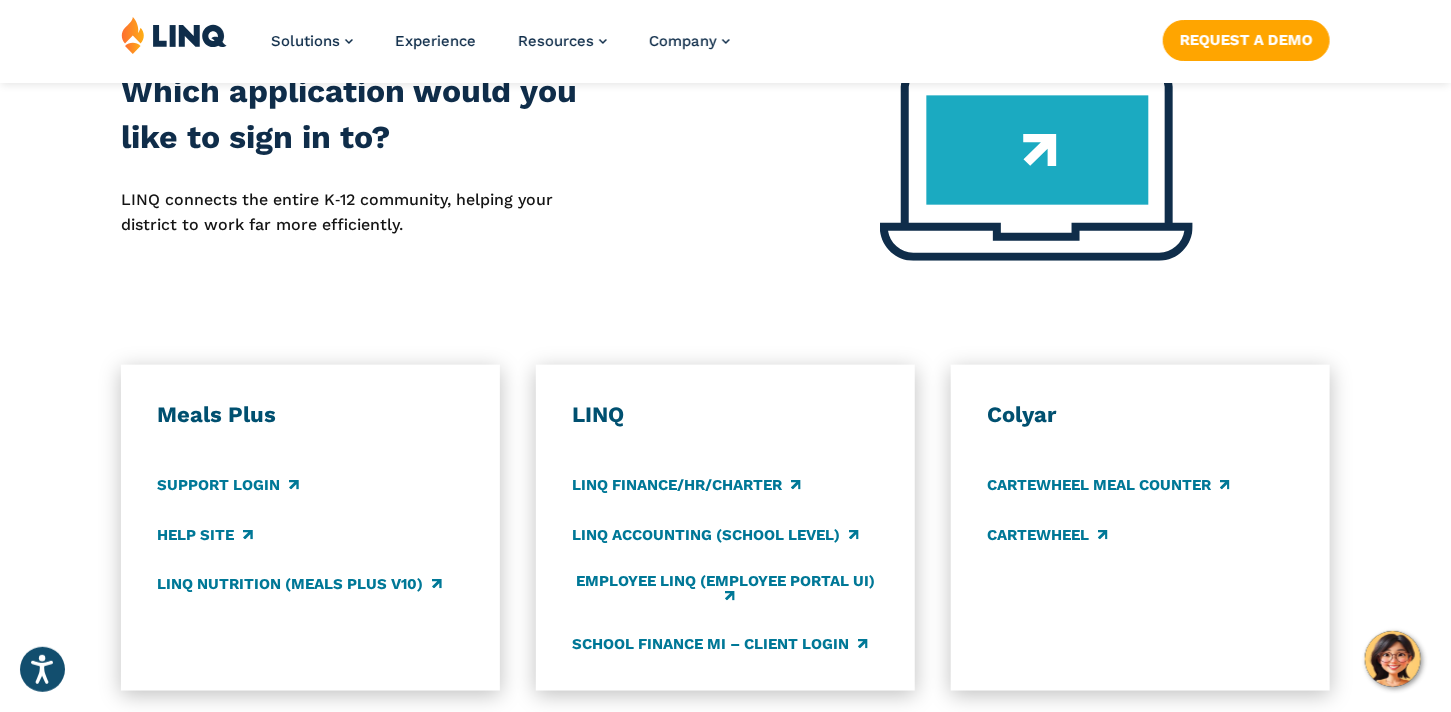 scroll, scrollTop: 1000, scrollLeft: 0, axis: vertical 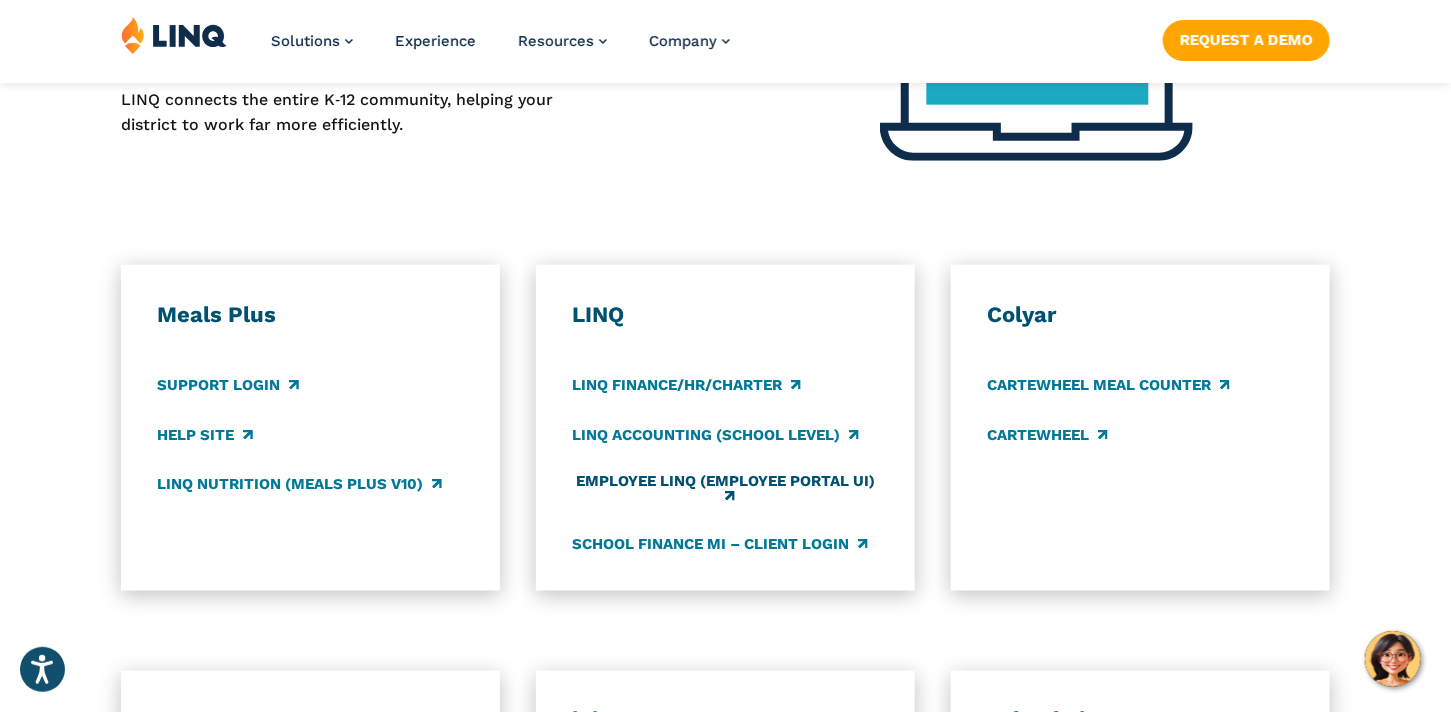 click on "Employee LINQ (Employee Portal UI)" at bounding box center (725, 489) 